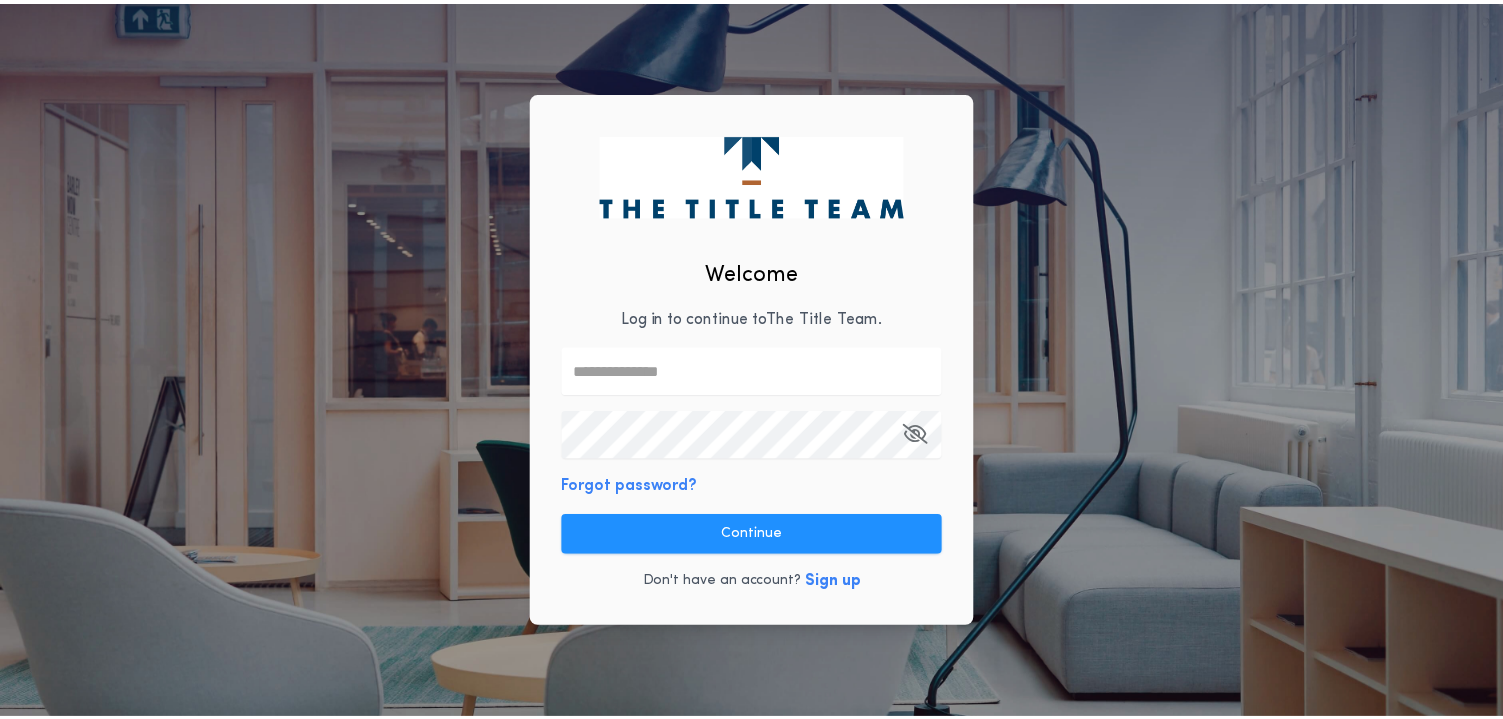scroll, scrollTop: 0, scrollLeft: 0, axis: both 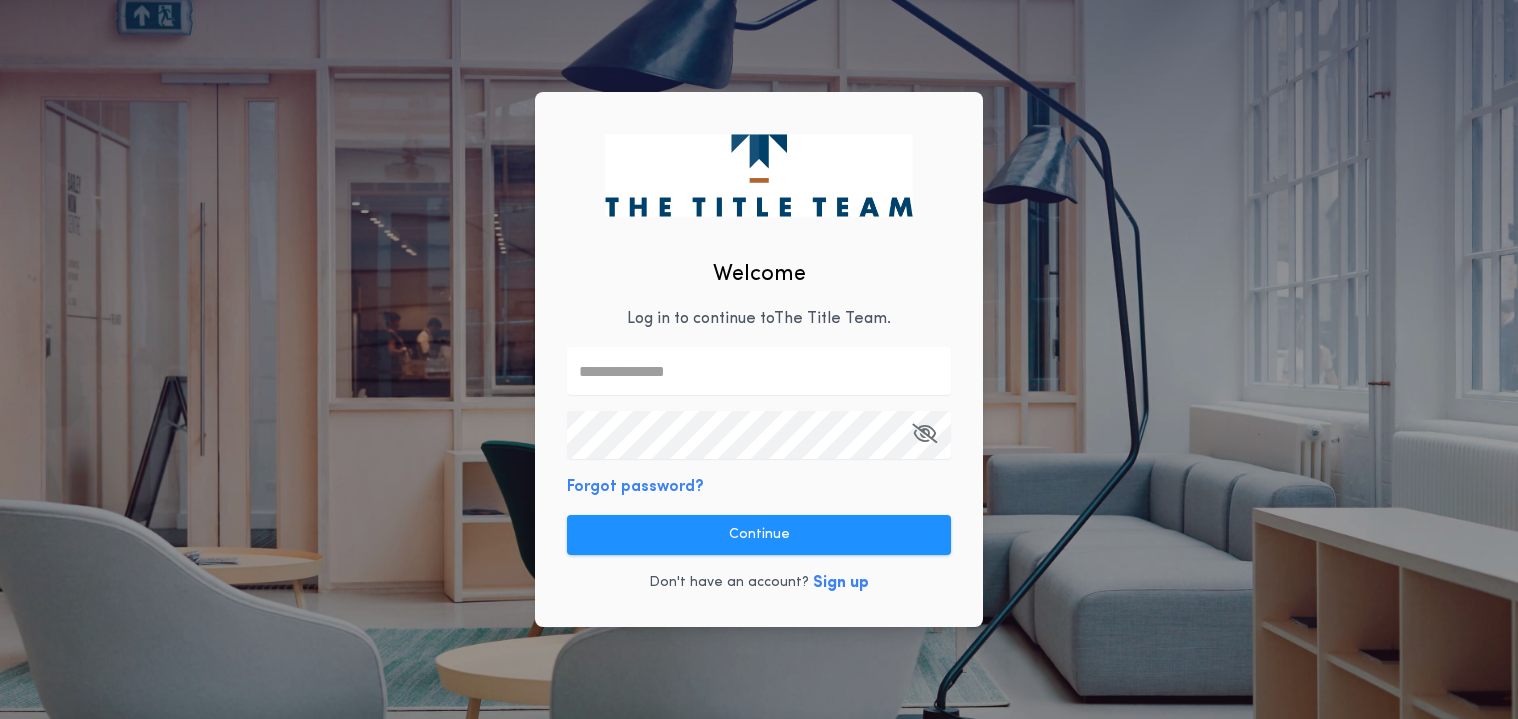 click at bounding box center (759, 371) 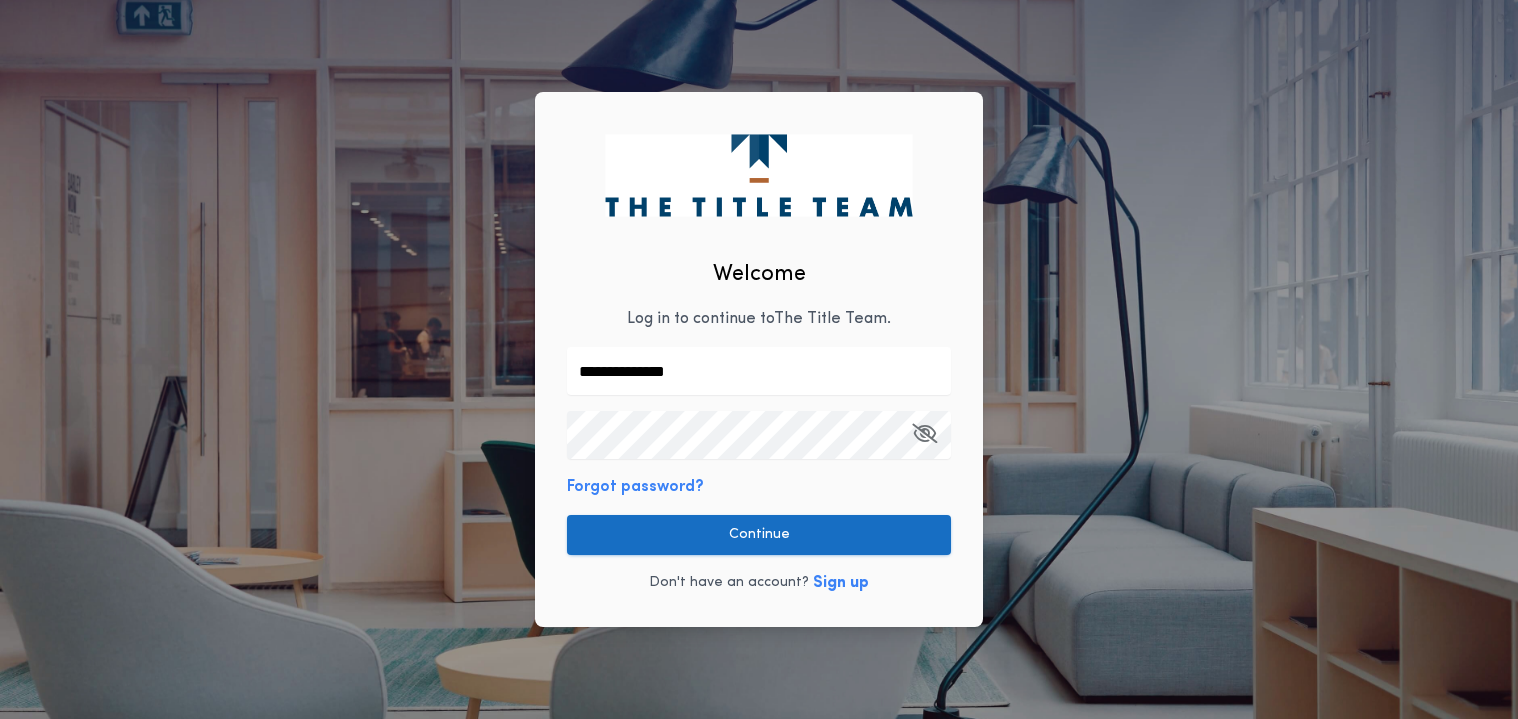 click on "Continue" at bounding box center [759, 535] 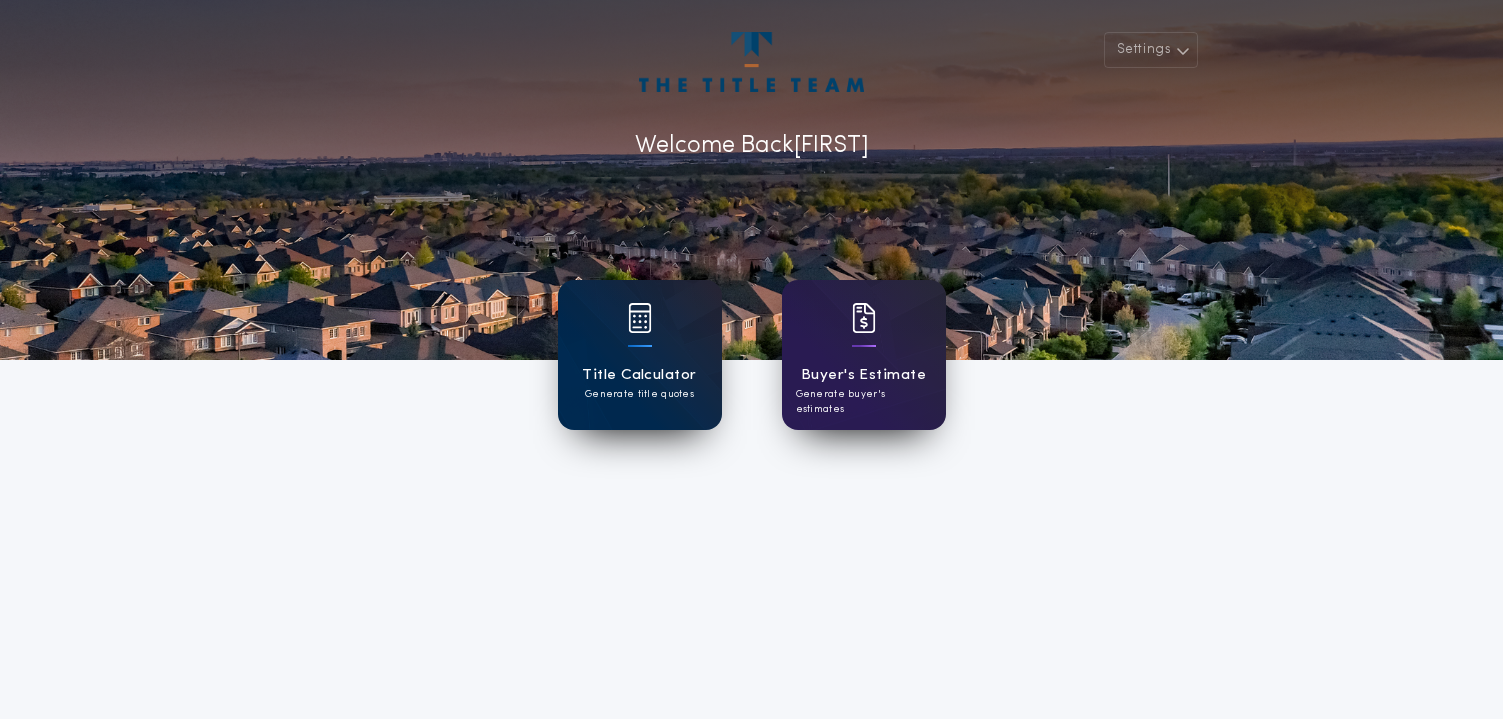 click at bounding box center [640, 331] 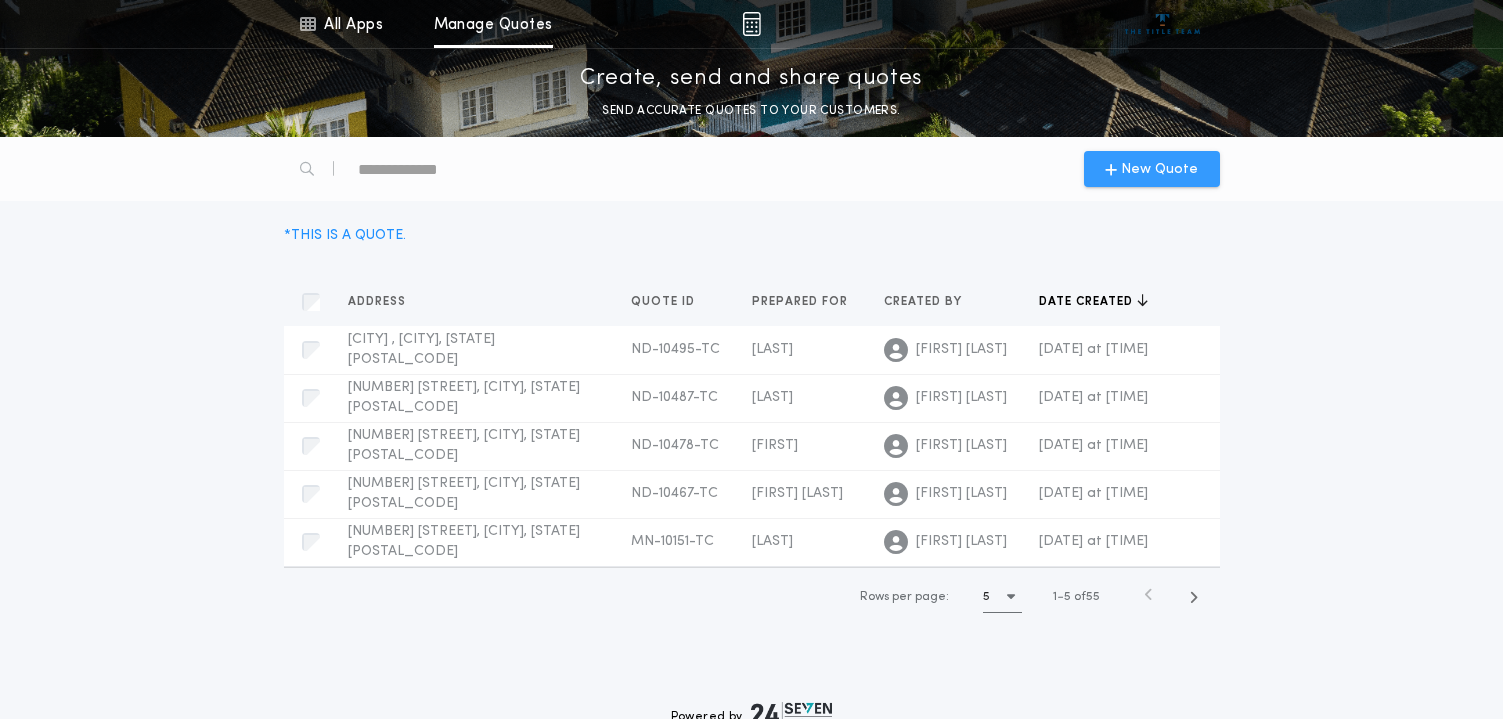 click on "New Quote" at bounding box center [1159, 169] 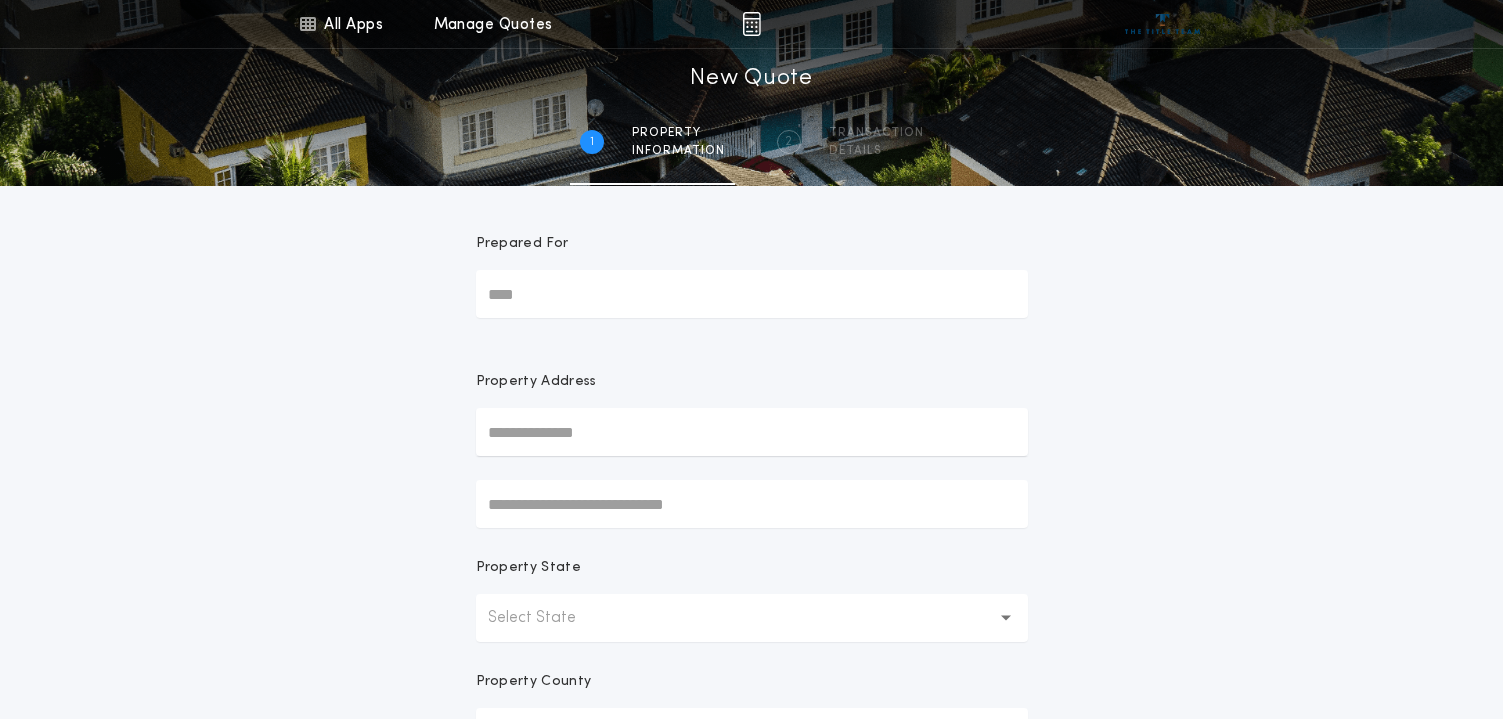 click on "Prepared For" at bounding box center [752, 294] 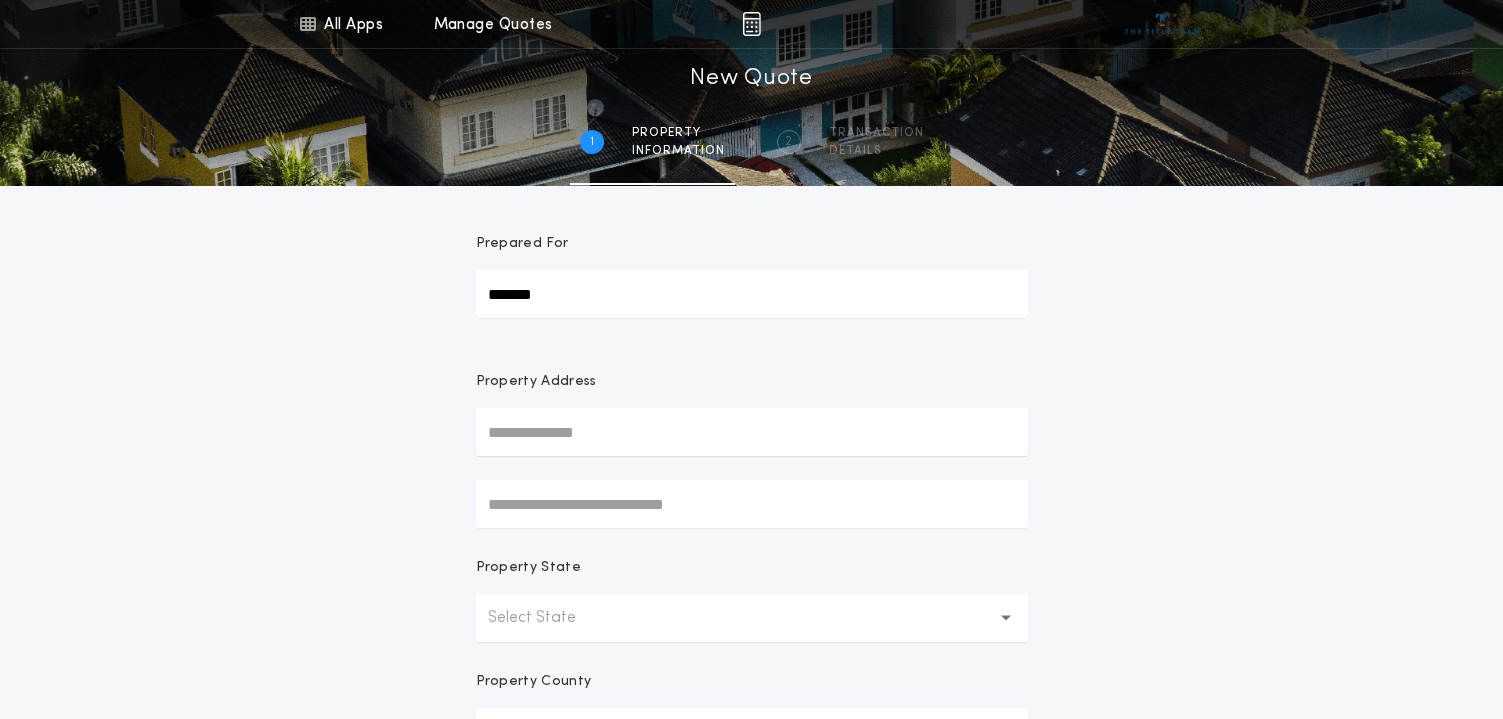 type on "******" 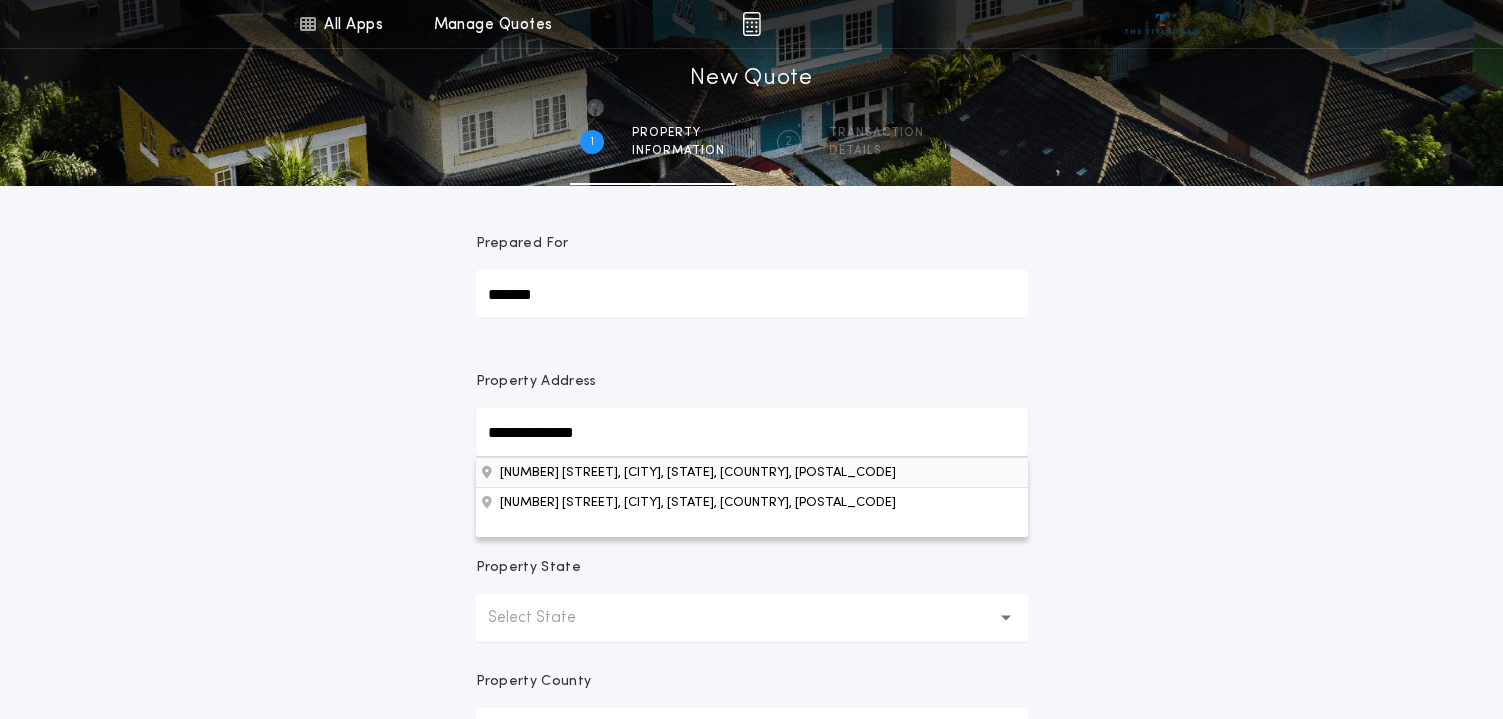 click on "[NUMBER] [STREET], [CITY], [STATE], [COUNTRY], [POSTAL_CODE]" at bounding box center (752, 472) 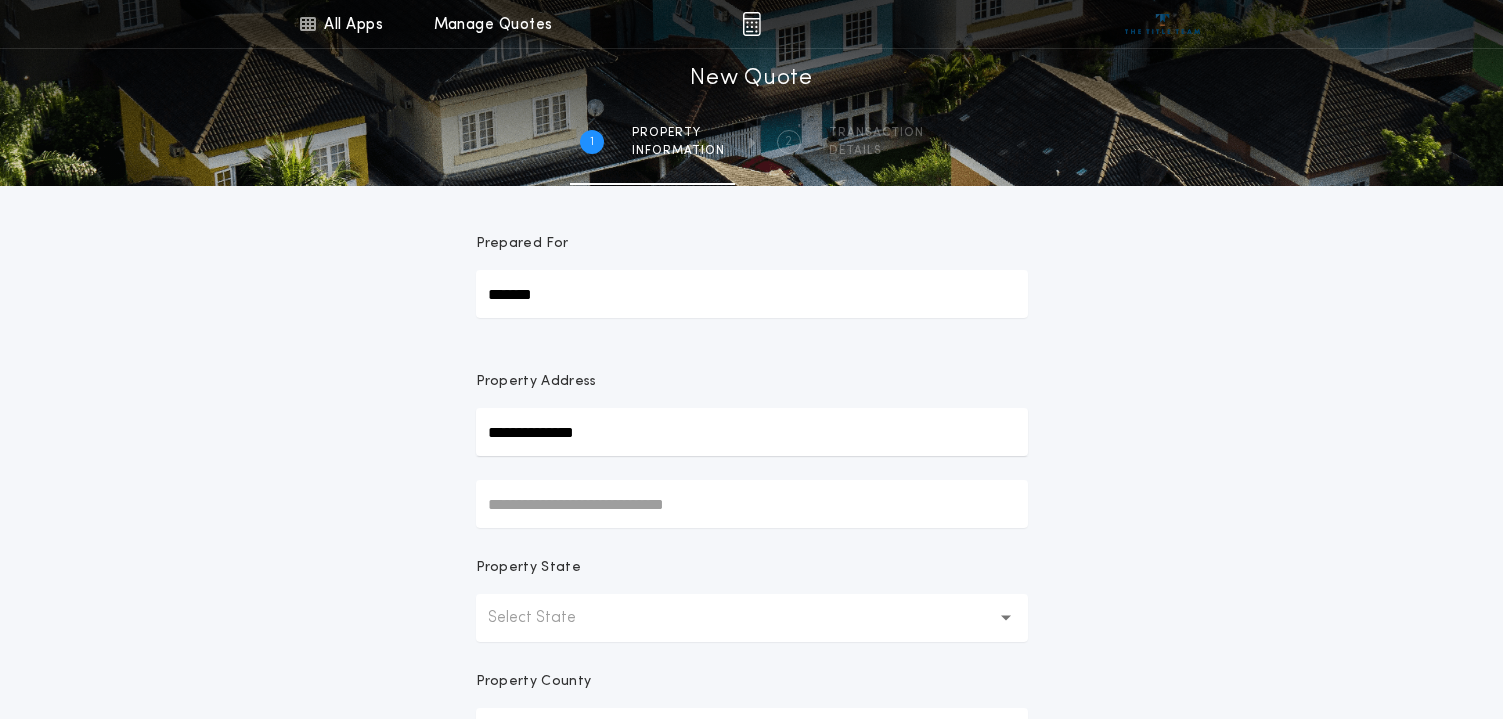 type on "**********" 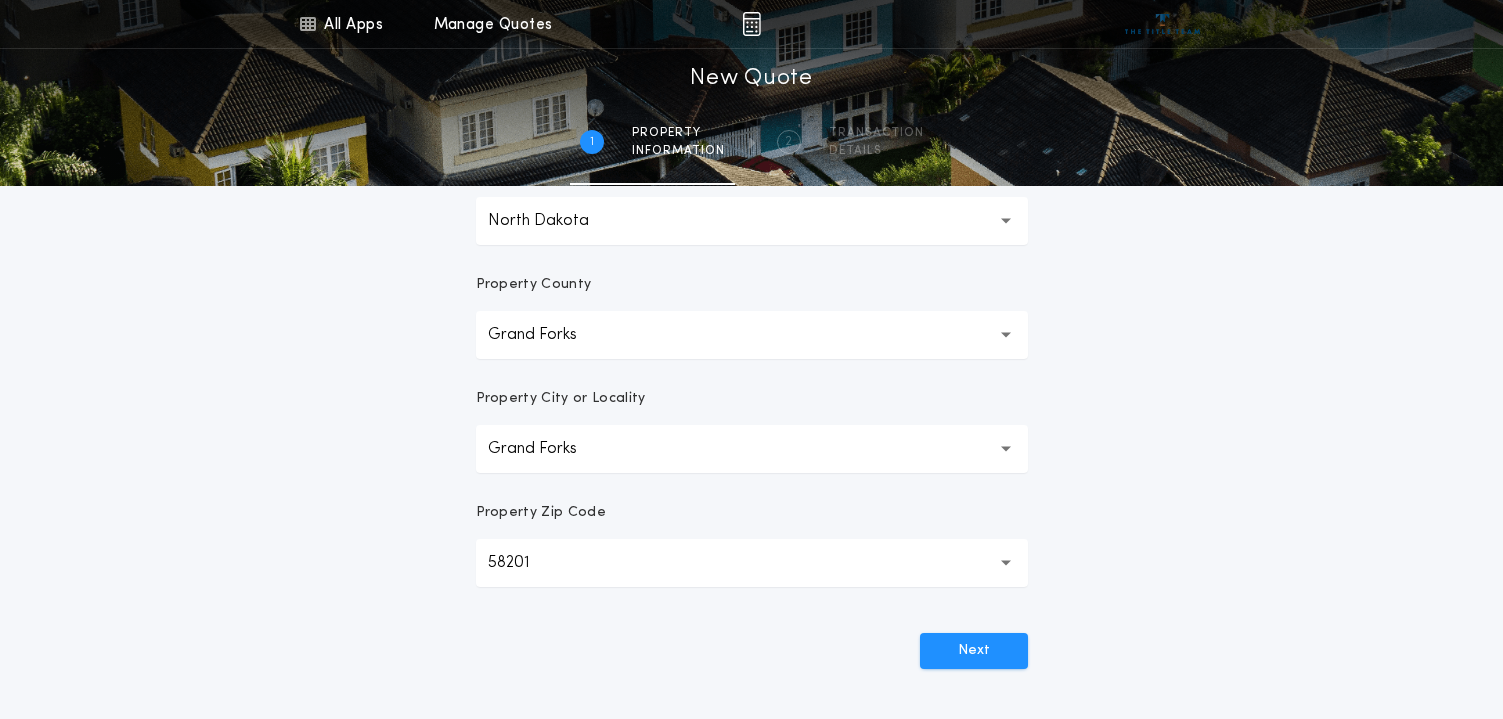 scroll, scrollTop: 400, scrollLeft: 0, axis: vertical 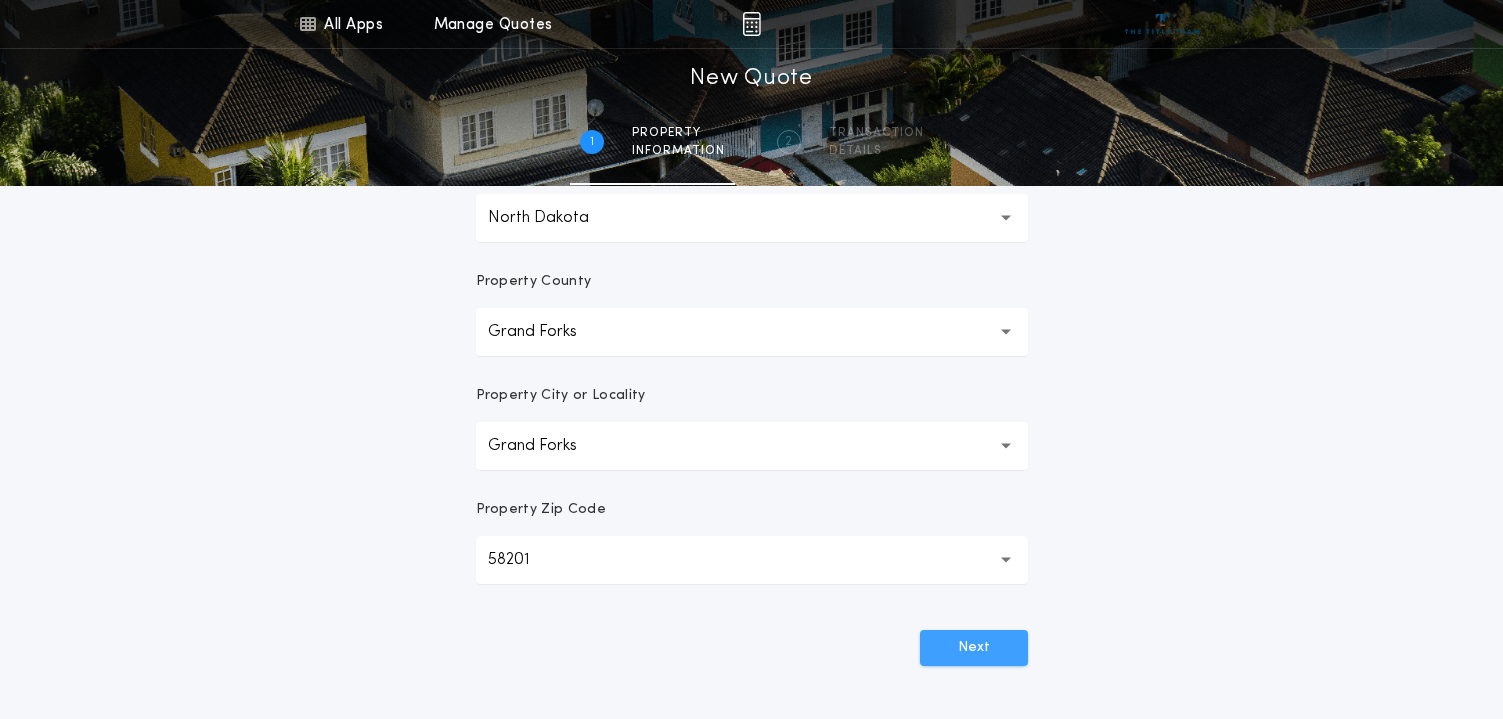 click on "Next" at bounding box center [974, 648] 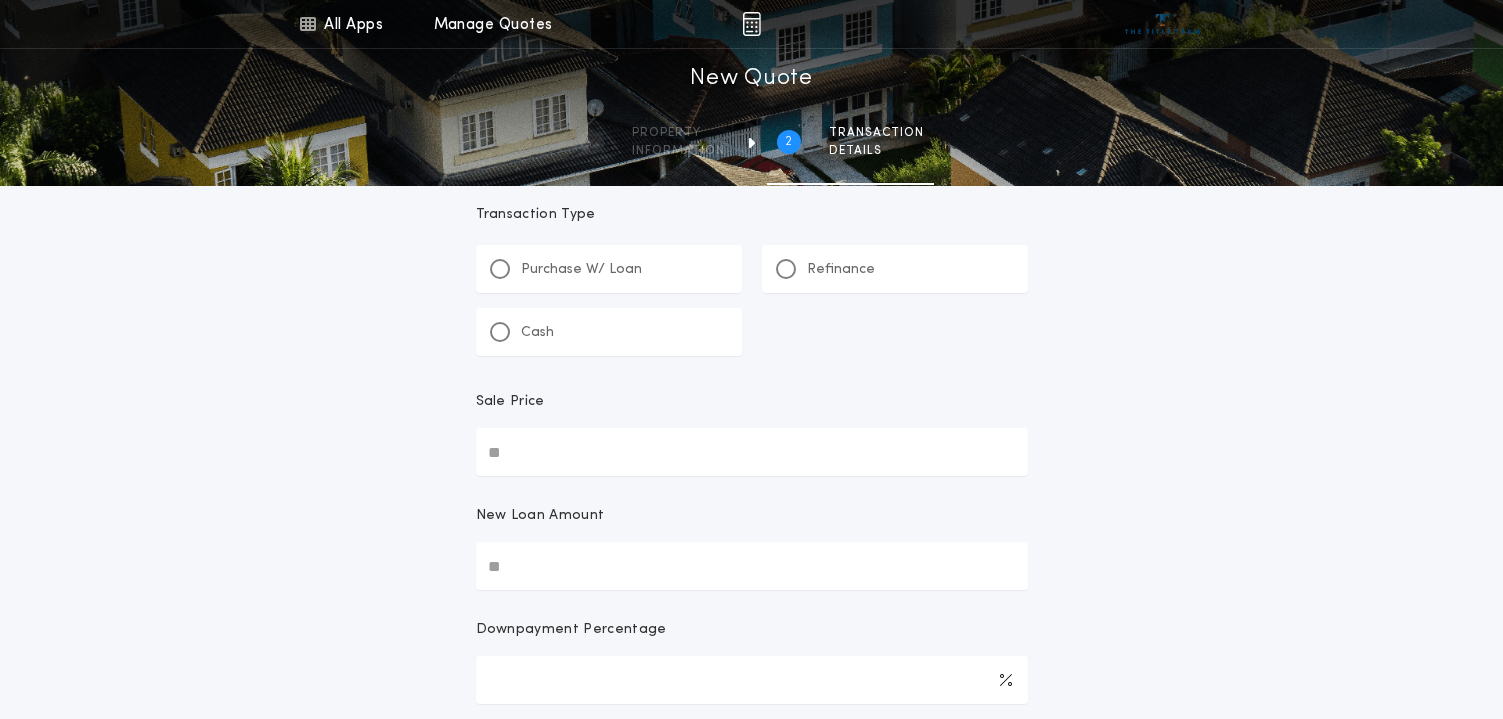 scroll, scrollTop: 0, scrollLeft: 0, axis: both 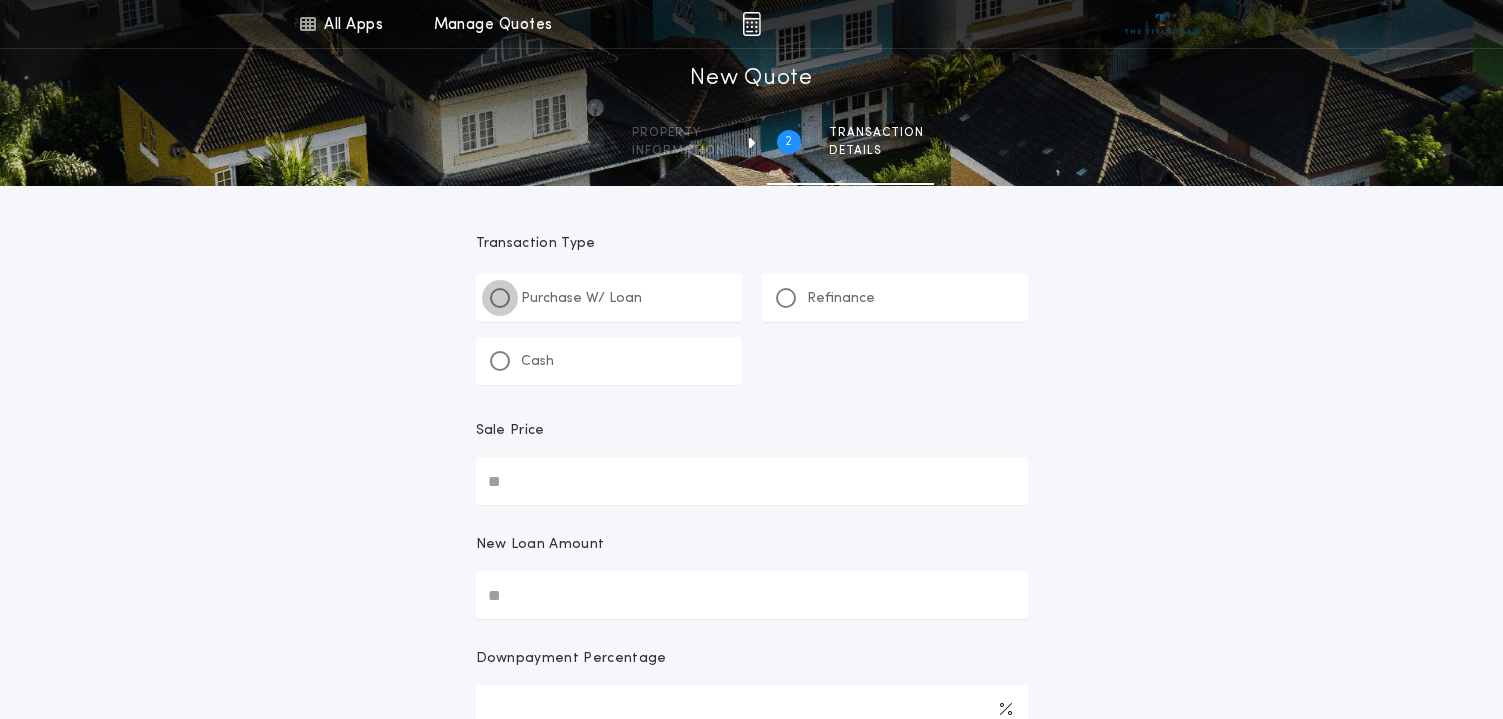 click at bounding box center [500, 298] 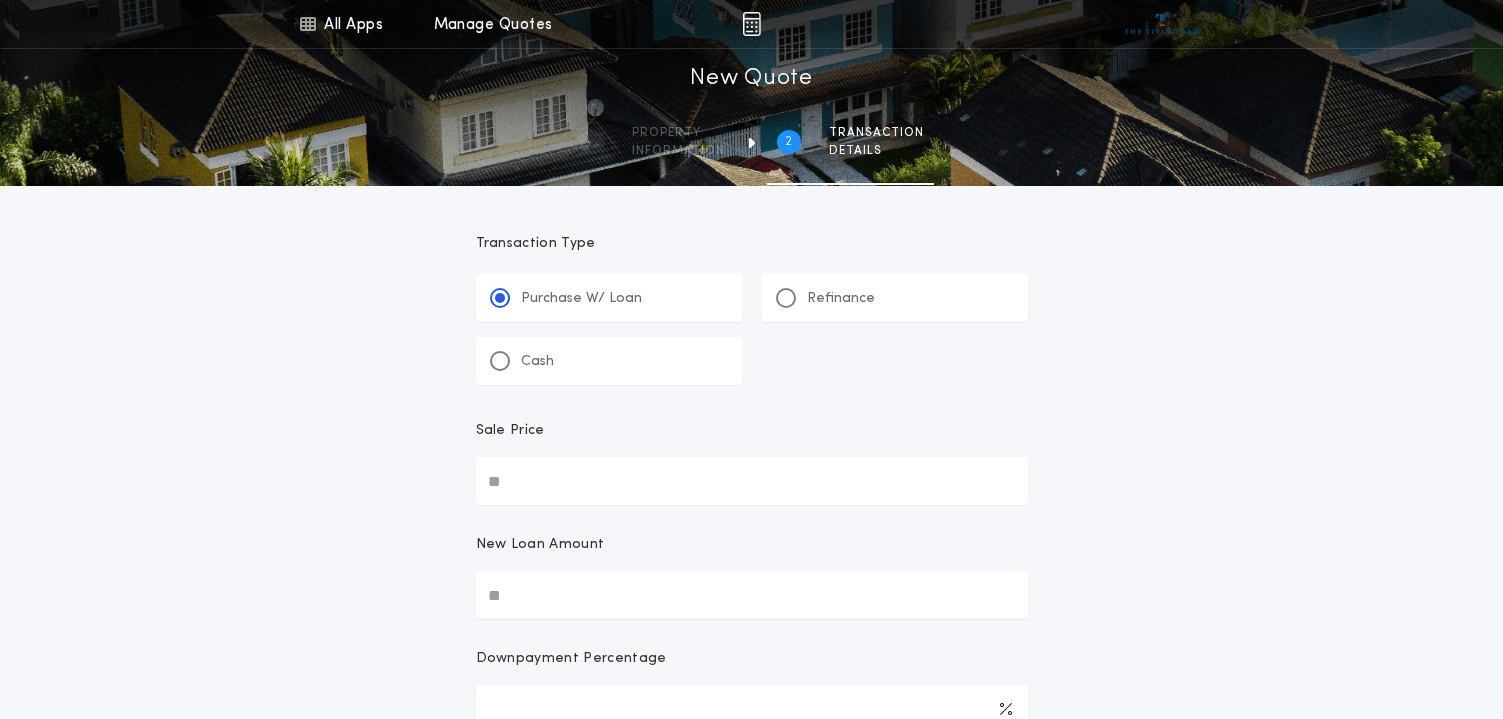 scroll, scrollTop: 100, scrollLeft: 0, axis: vertical 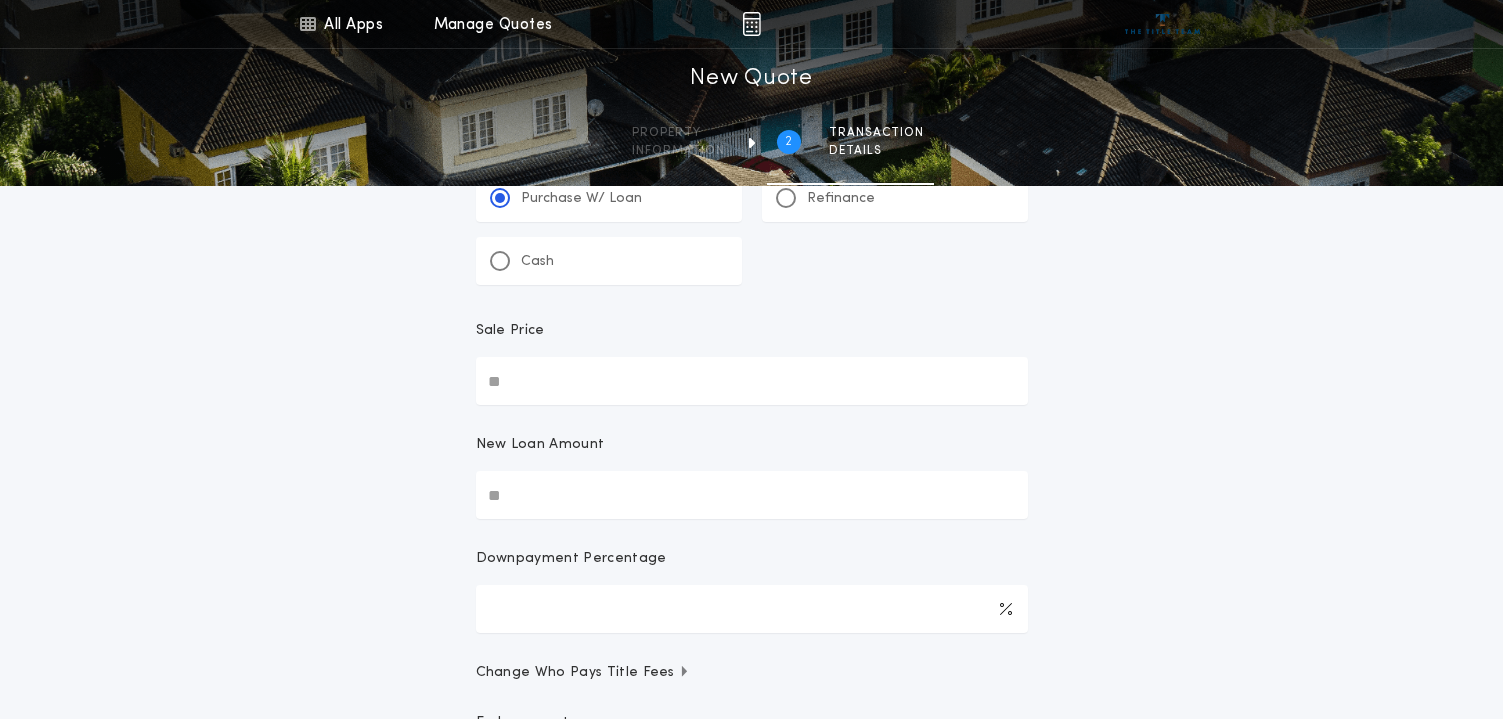 click on "Sale Price" at bounding box center [752, 381] 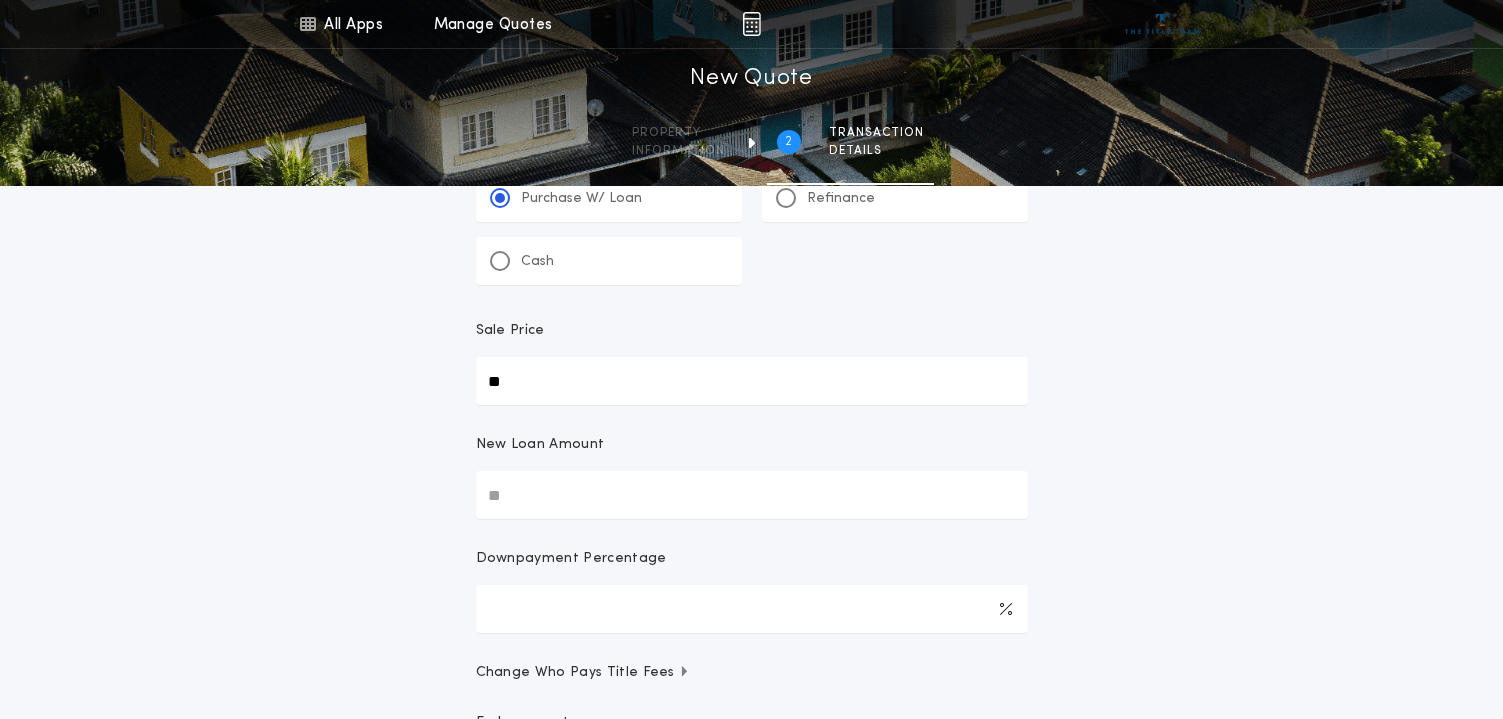 type on "**" 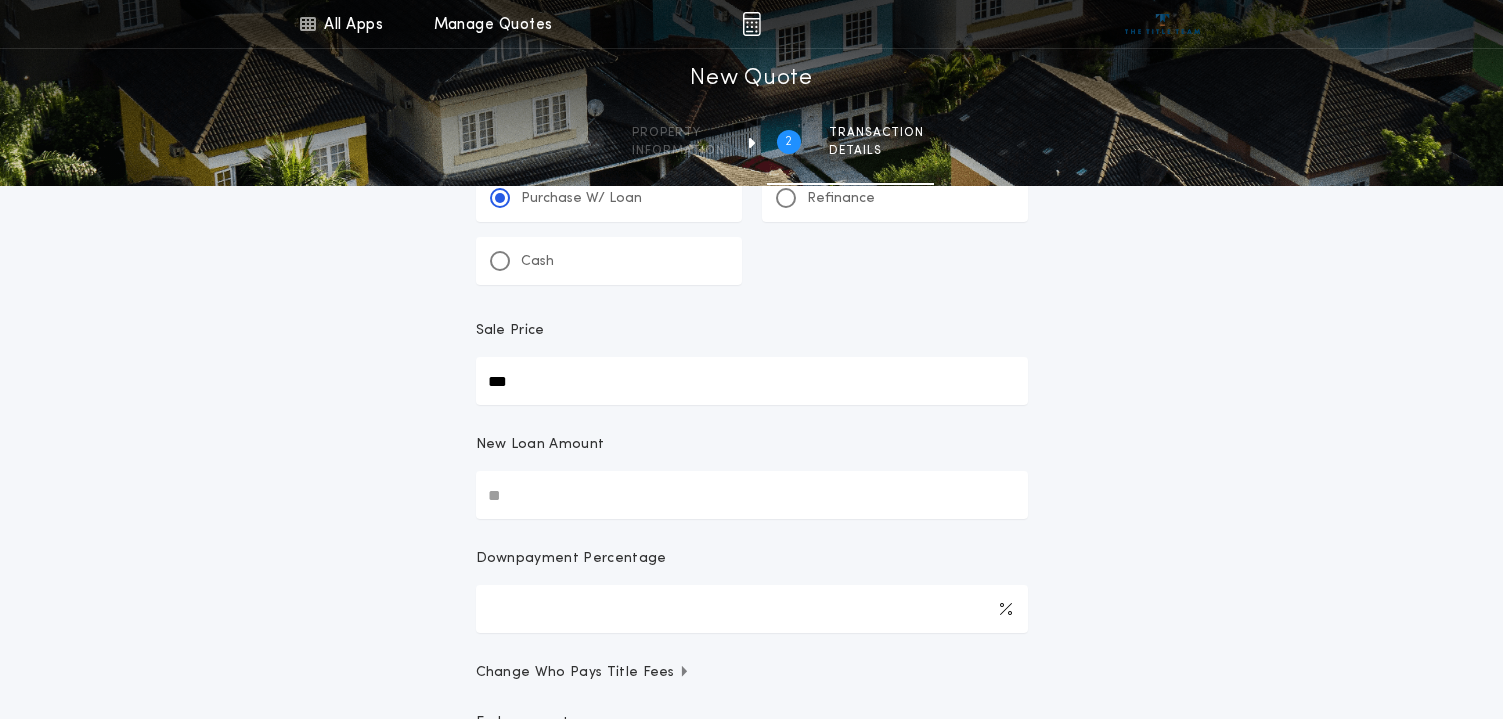 type on "***" 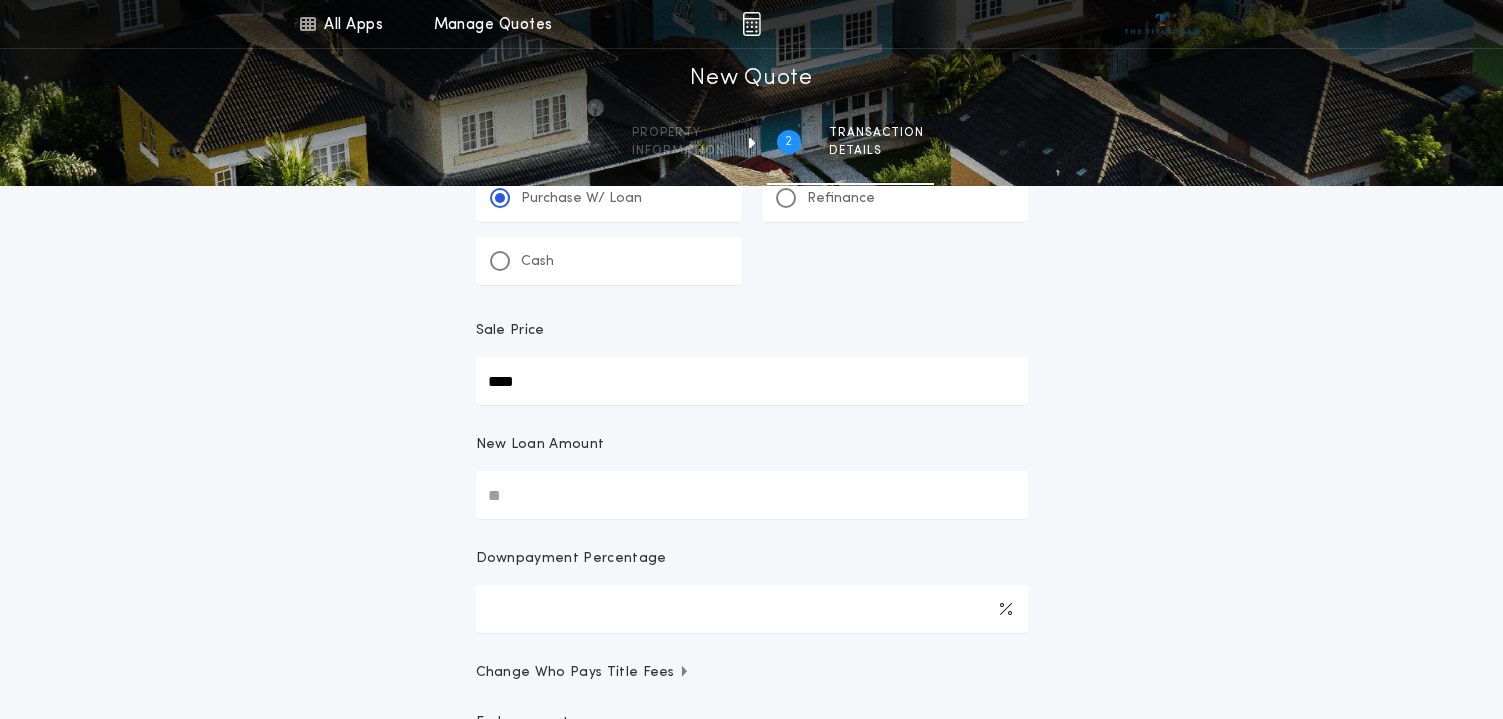 type on "****" 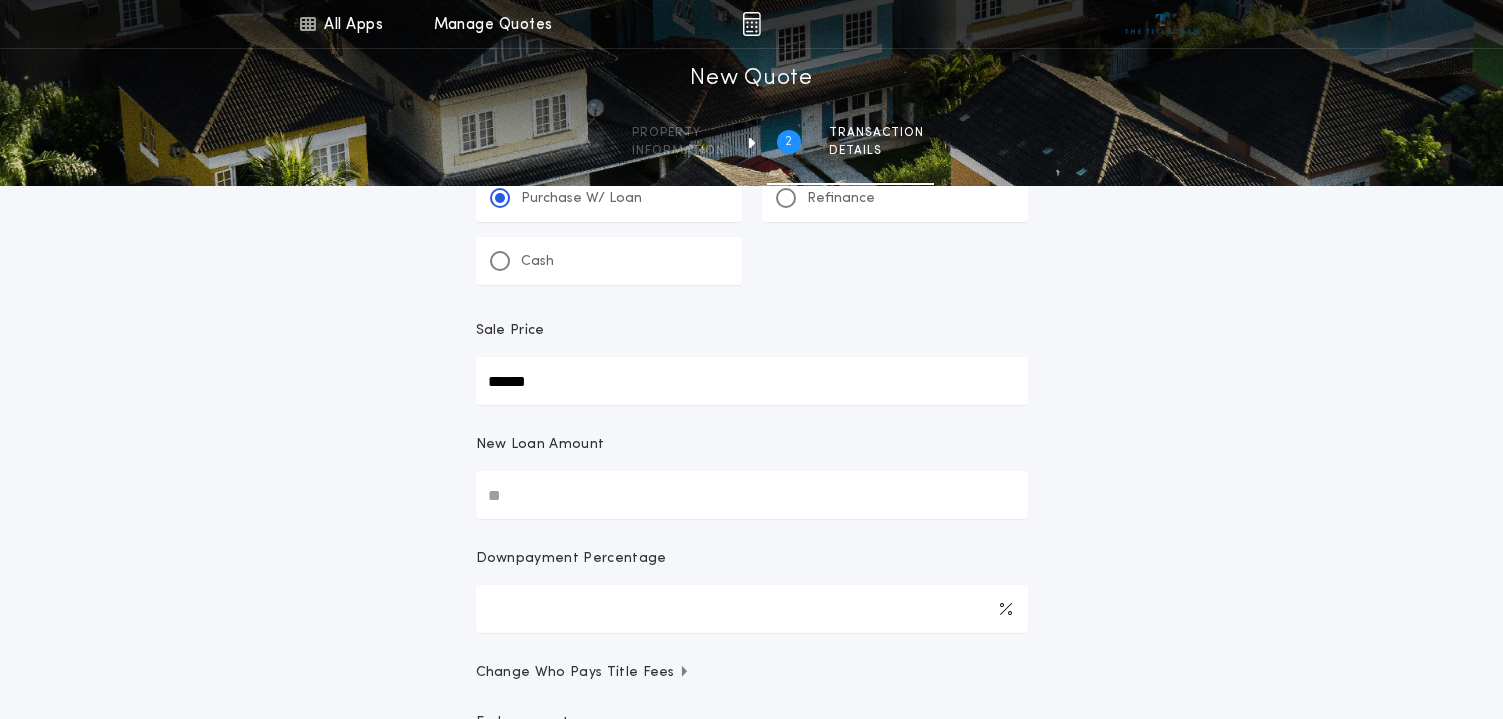 type on "******" 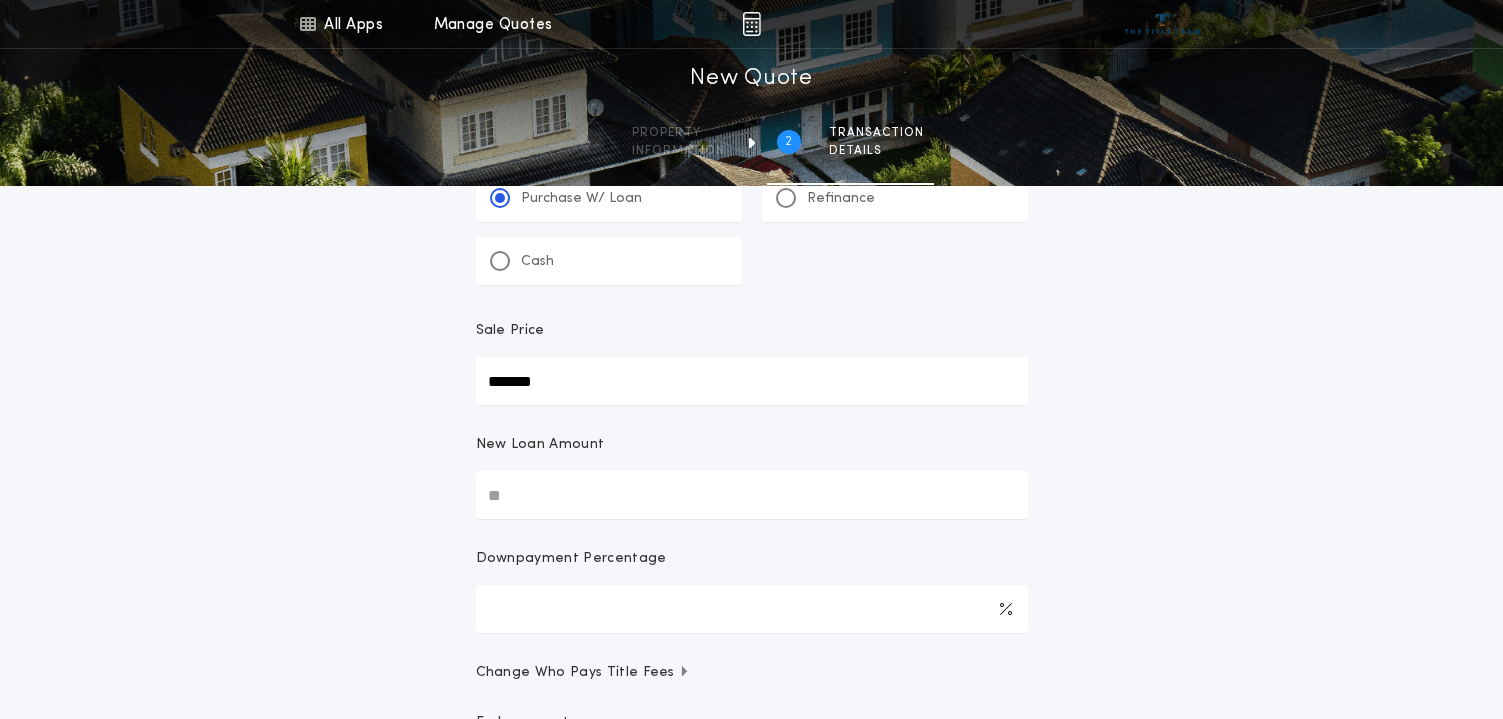 type on "*******" 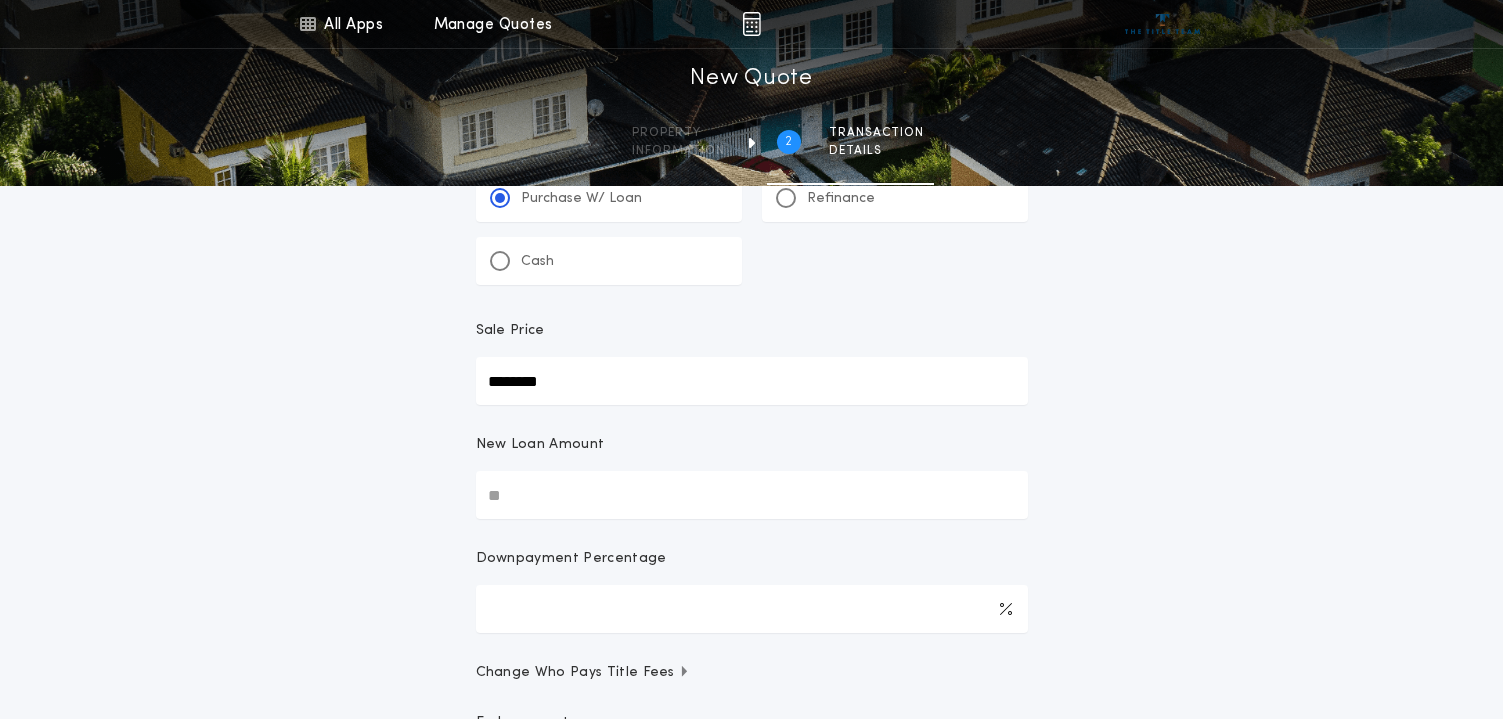 type on "********" 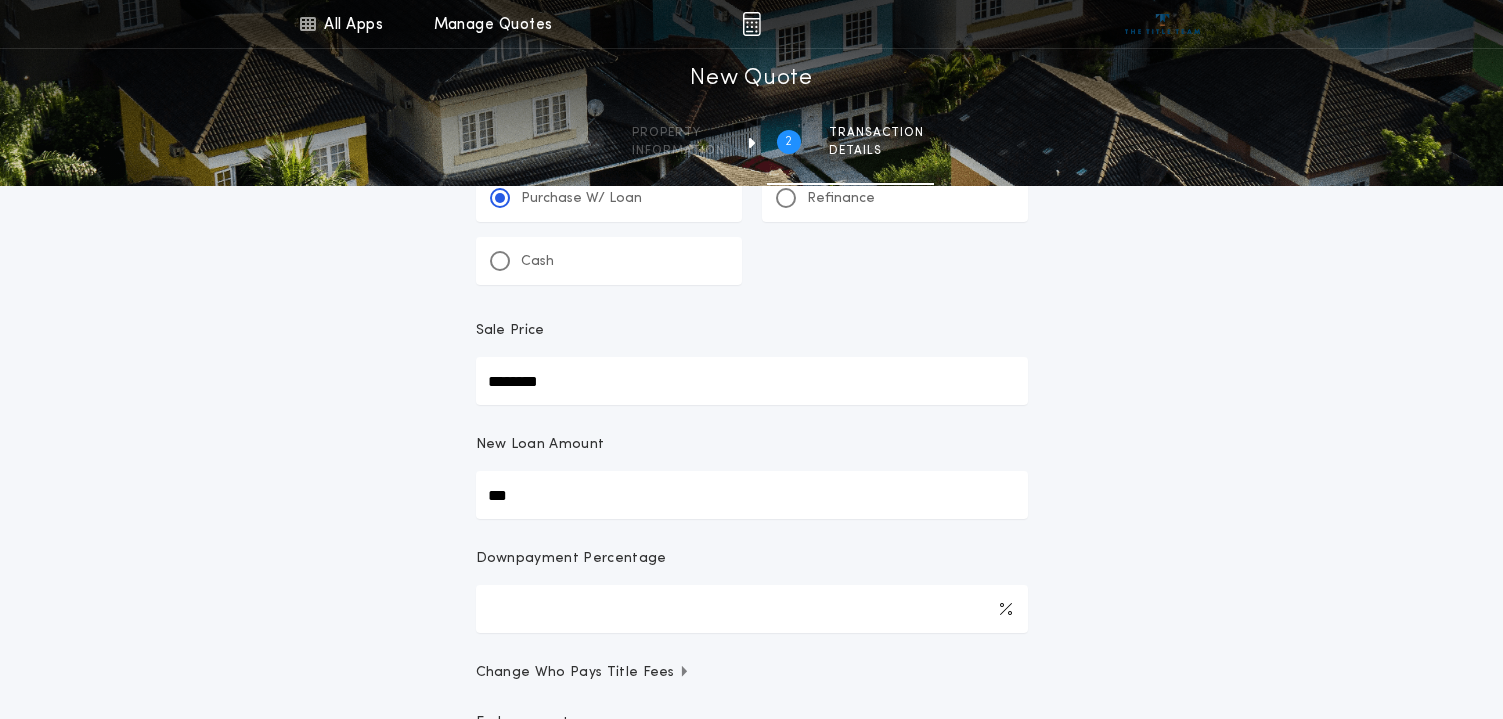 type on "****" 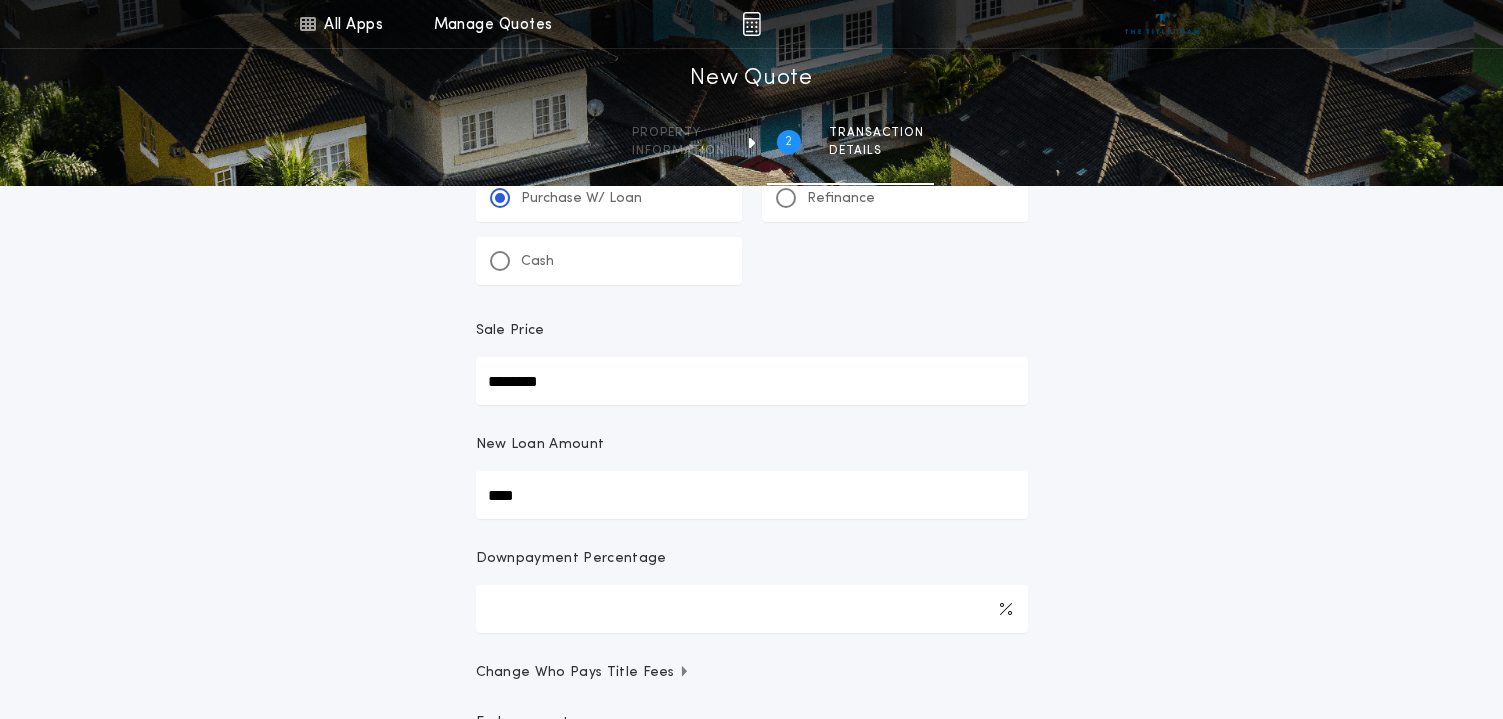 type on "******" 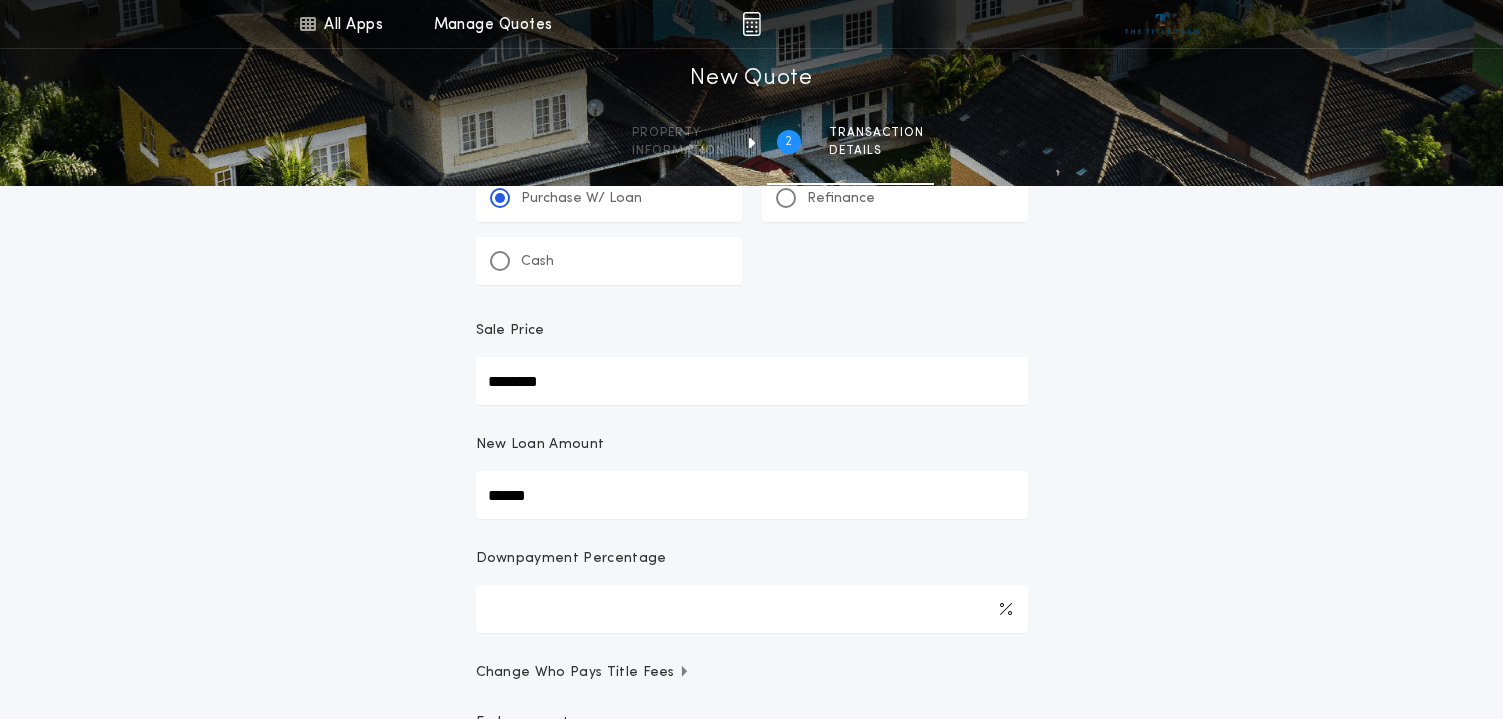 type on "*******" 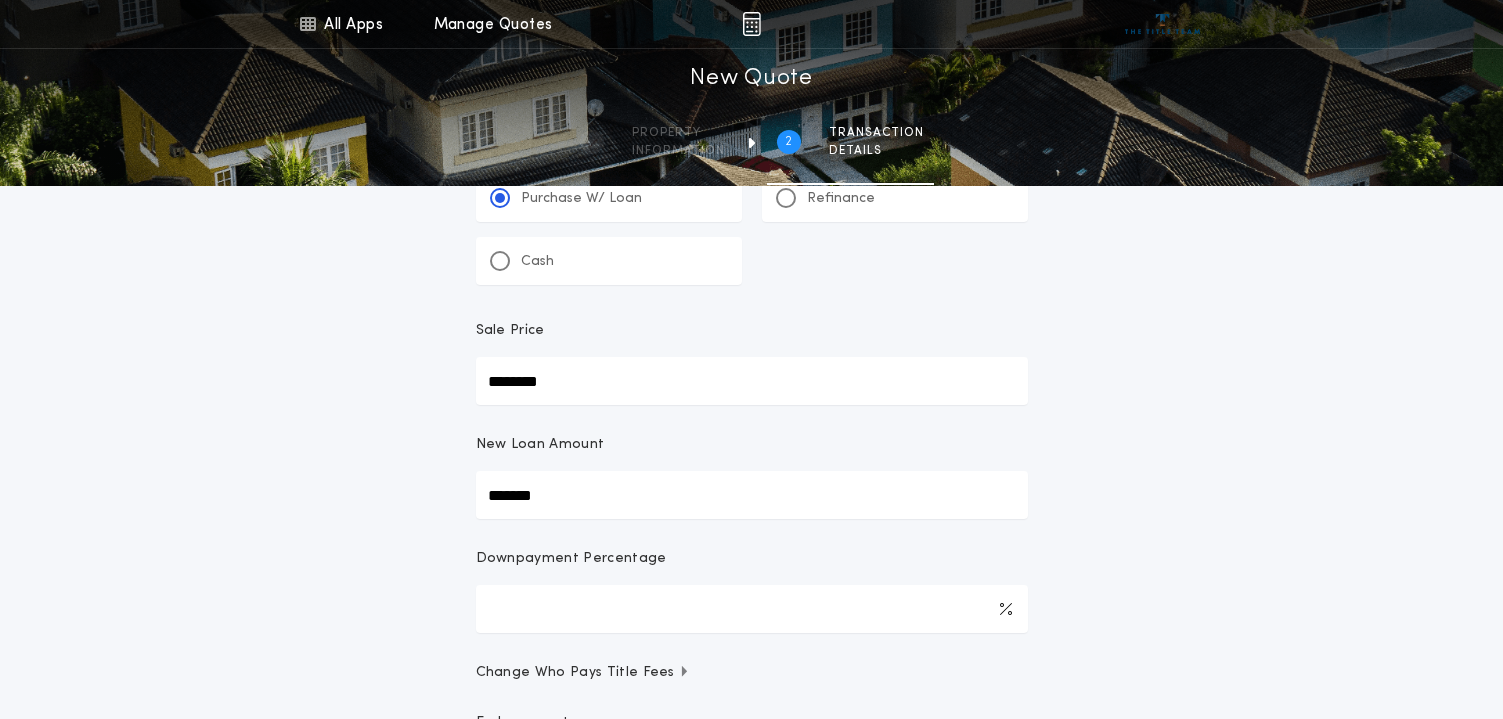 type on "********" 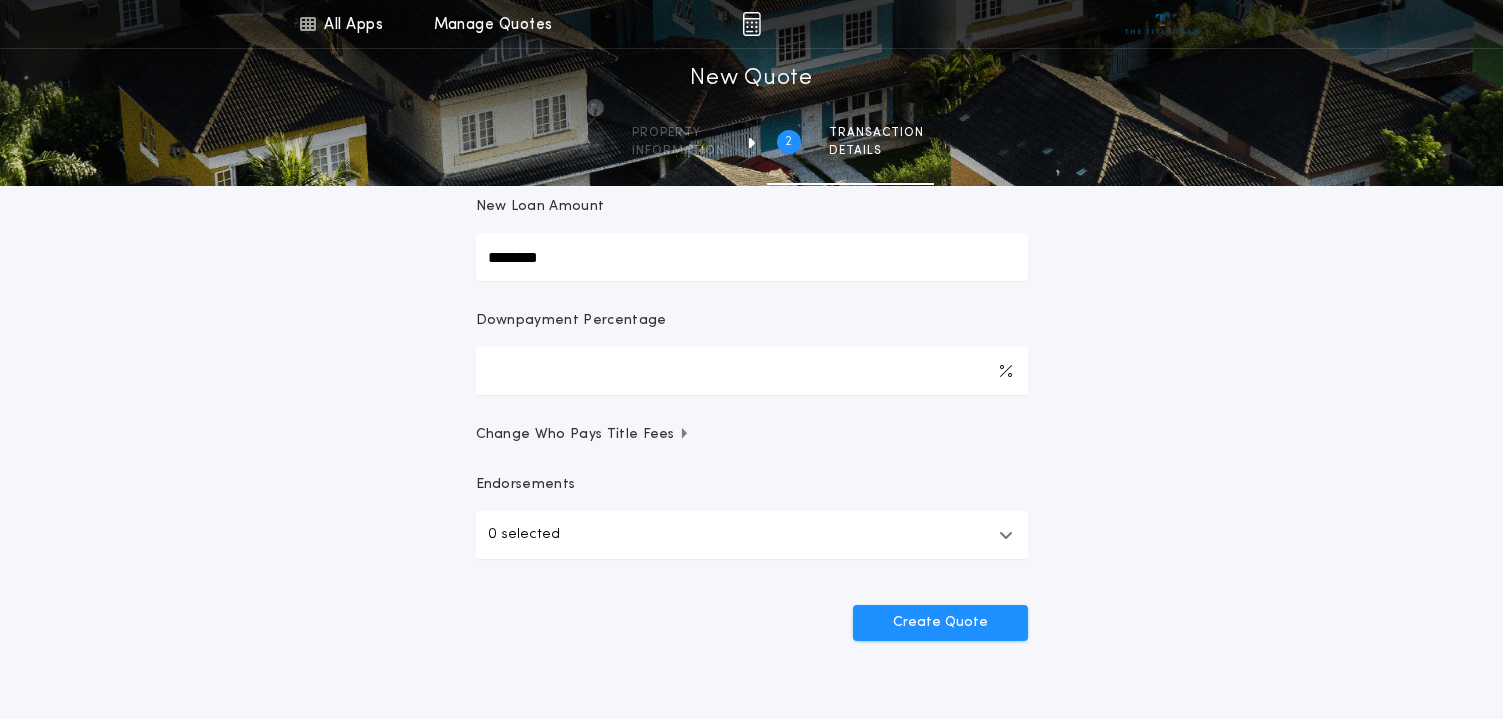 scroll, scrollTop: 400, scrollLeft: 0, axis: vertical 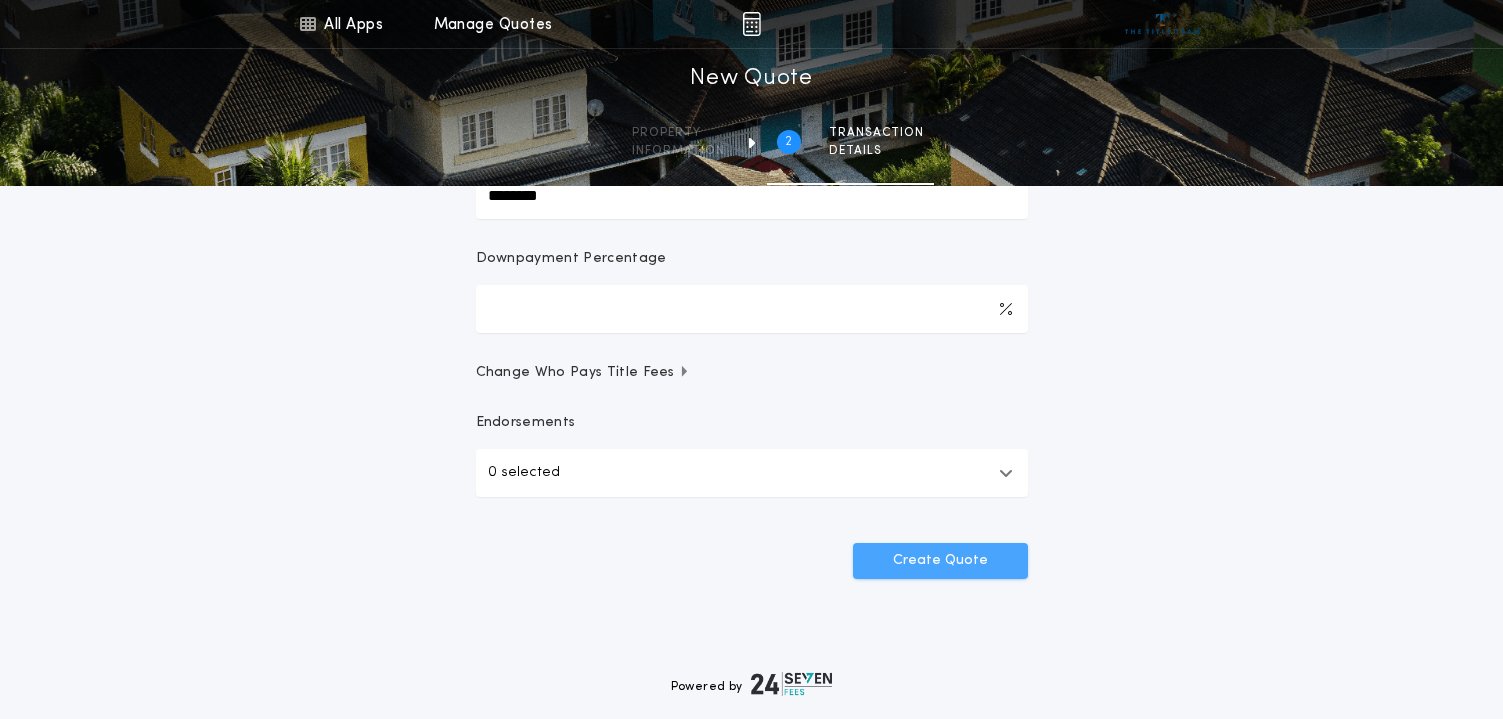 type on "********" 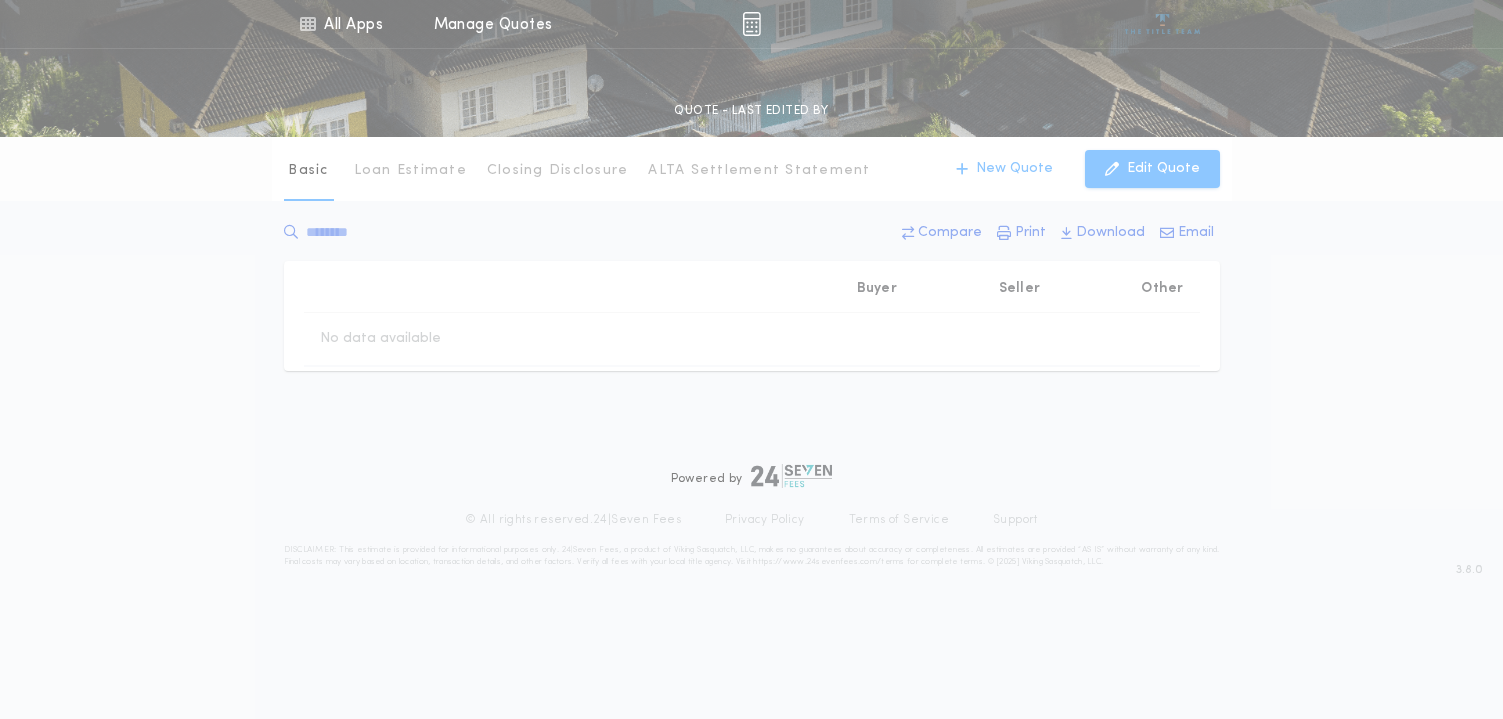 scroll, scrollTop: 0, scrollLeft: 0, axis: both 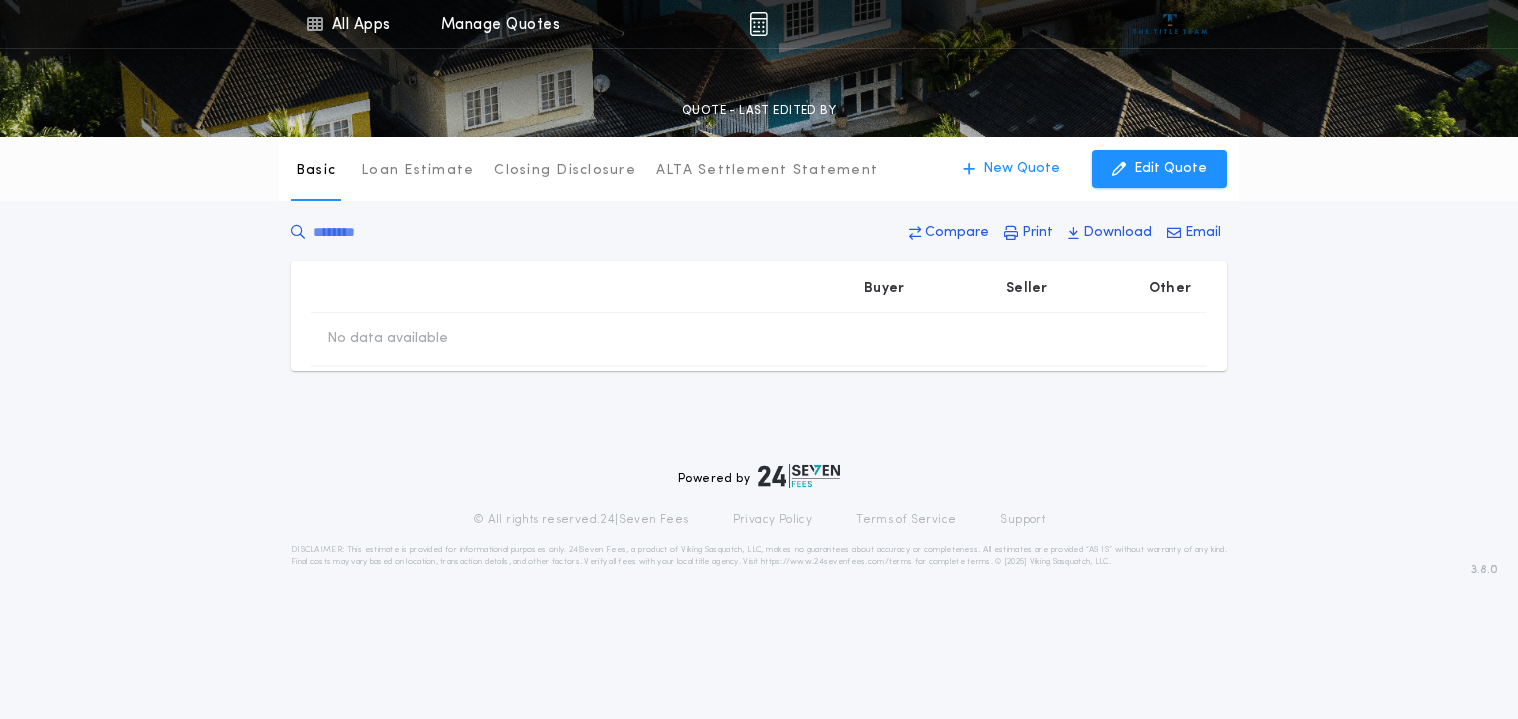 type on "********" 